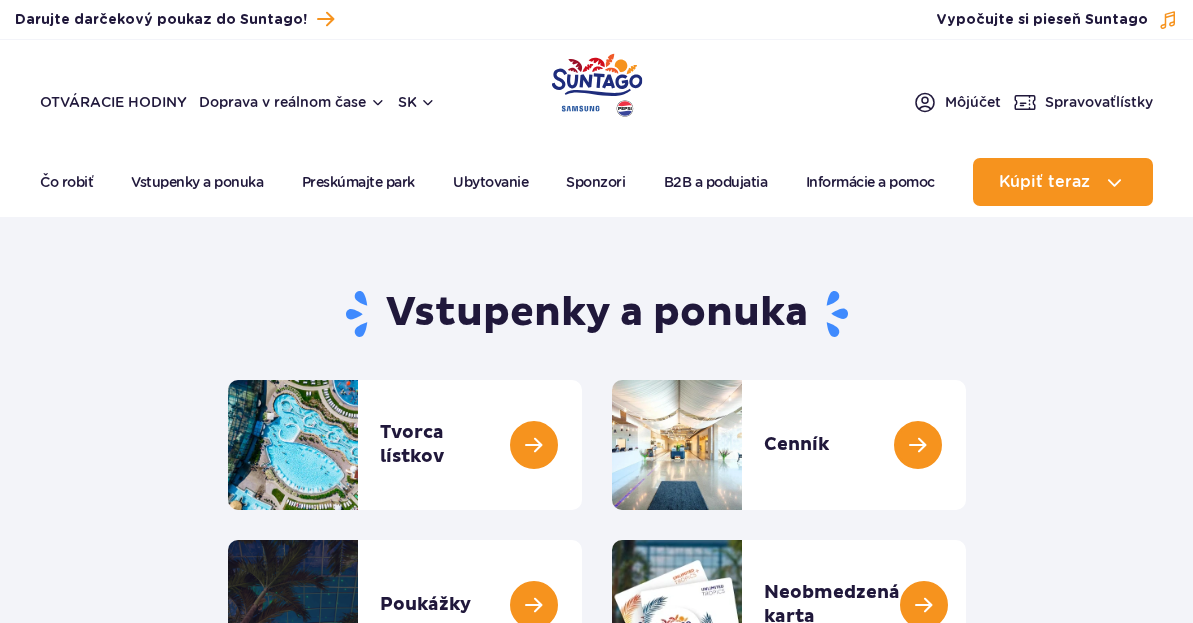 scroll, scrollTop: 0, scrollLeft: 0, axis: both 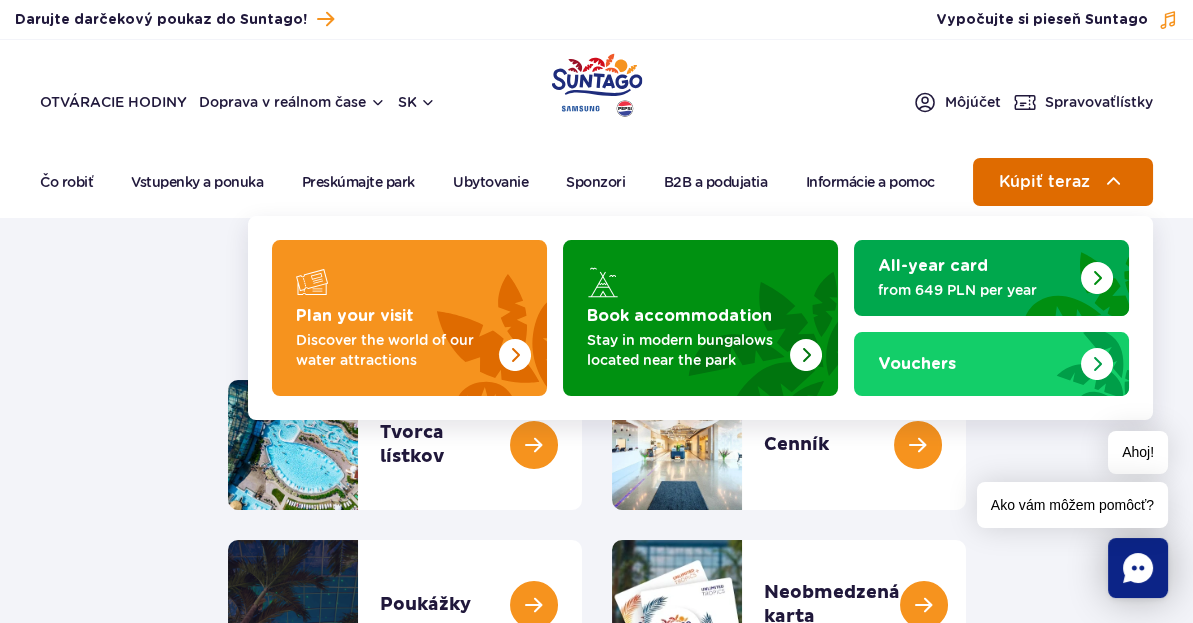 click on "Kúpiť teraz" at bounding box center [1044, 182] 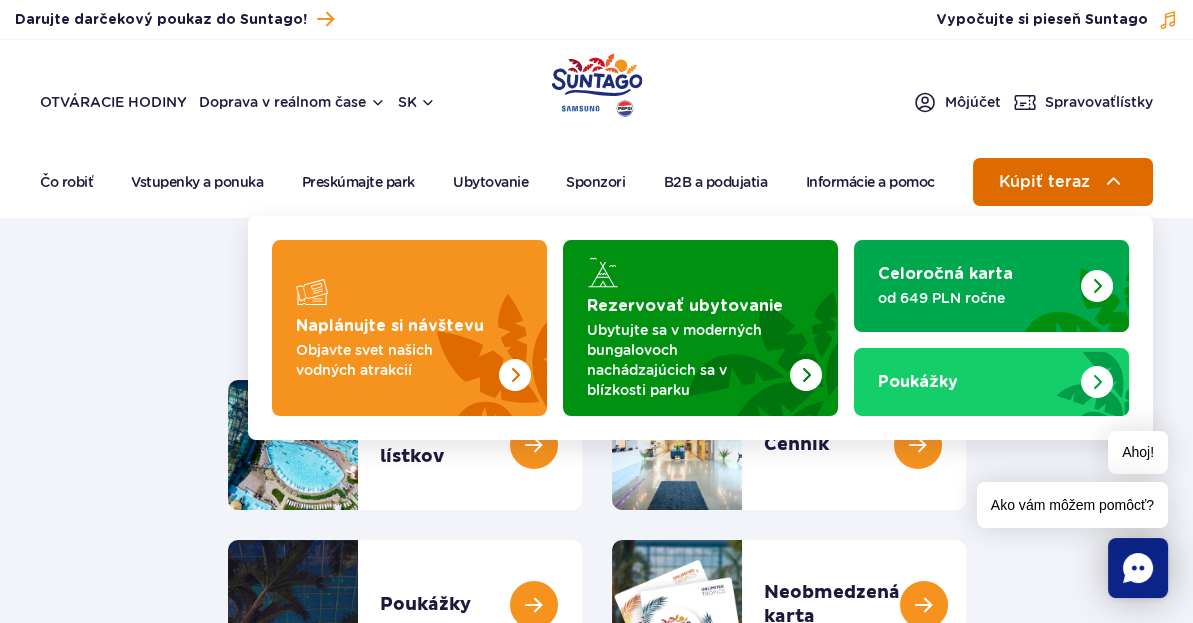 click at bounding box center (1114, 182) 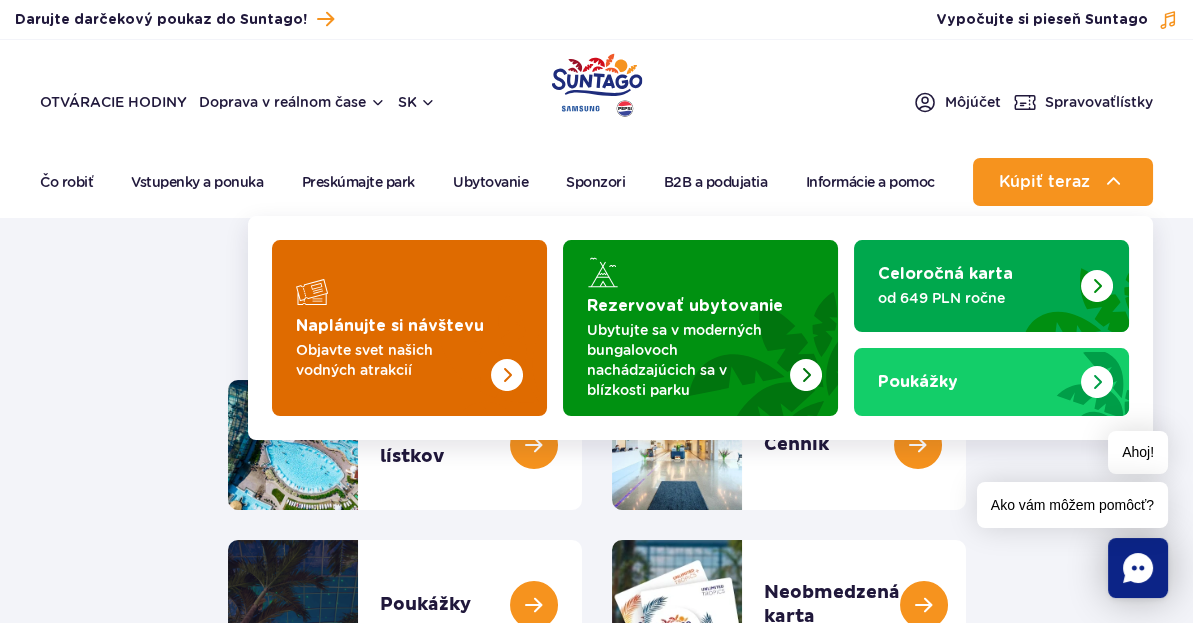 click at bounding box center [507, 375] 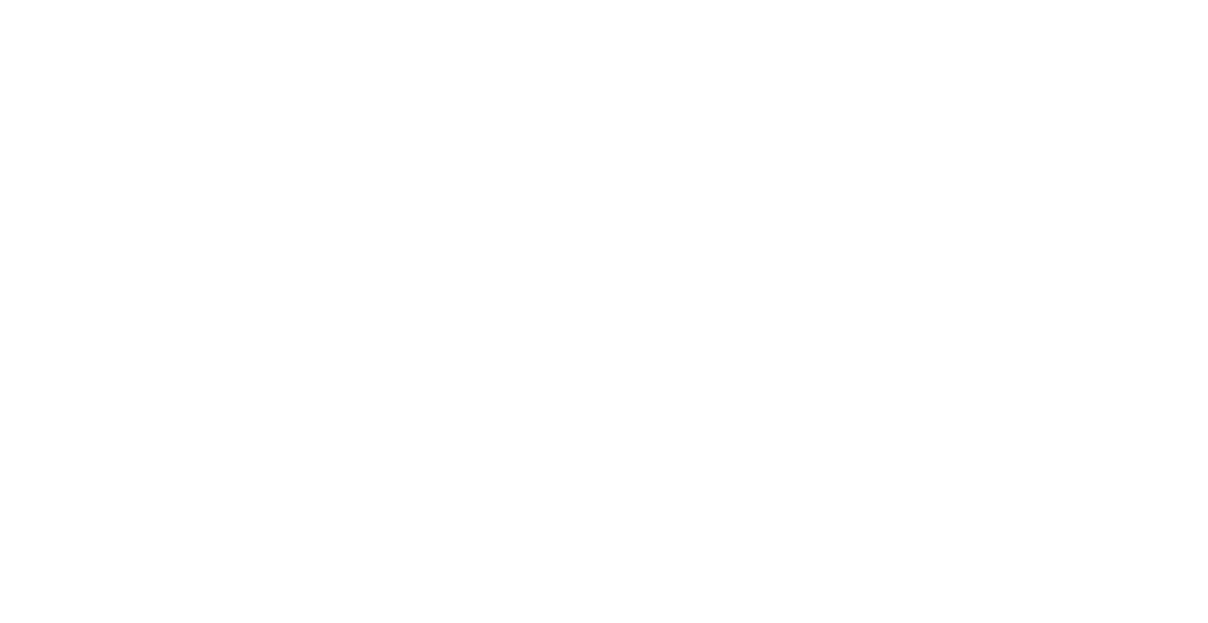 scroll, scrollTop: 0, scrollLeft: 0, axis: both 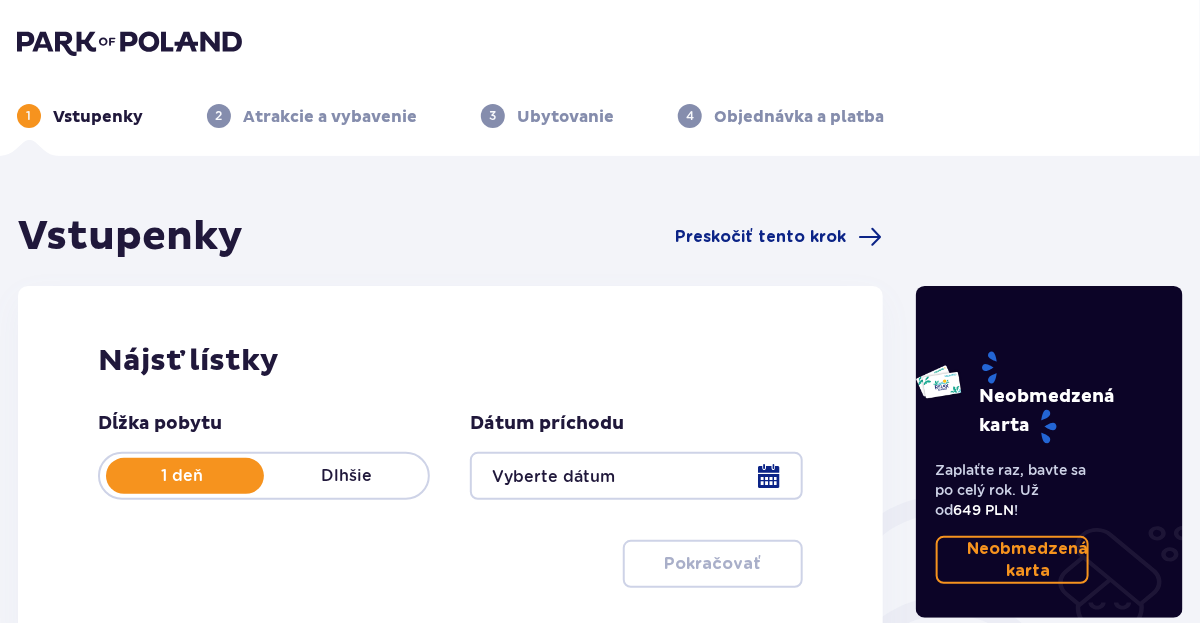 click at bounding box center (636, 476) 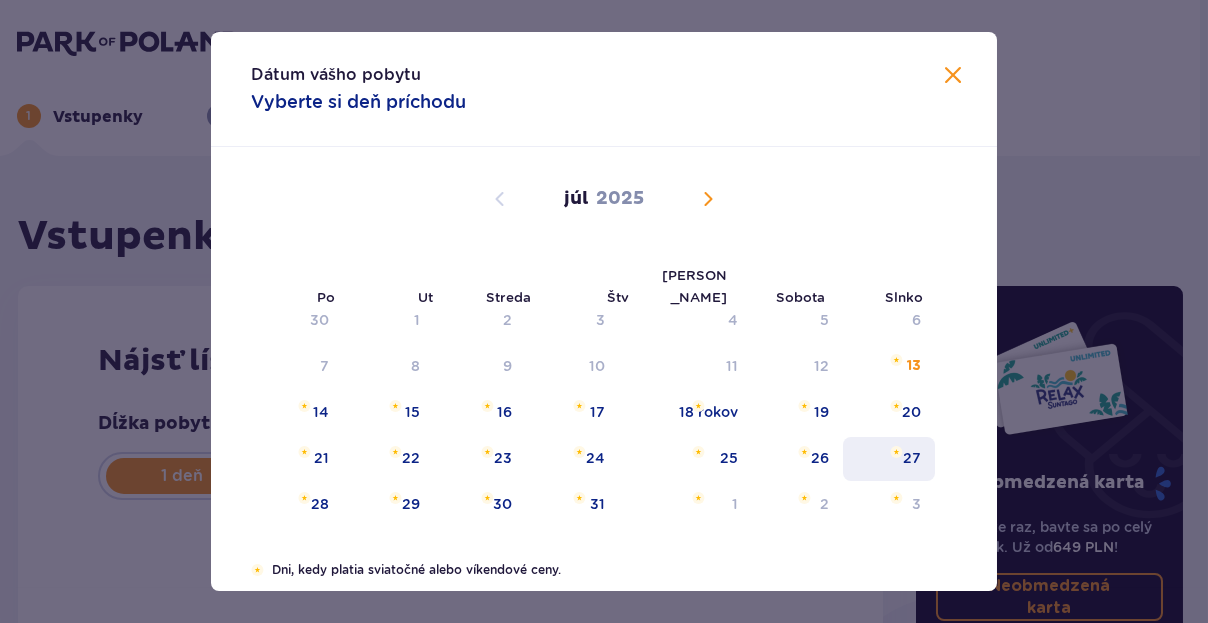 click on "27" at bounding box center (912, 458) 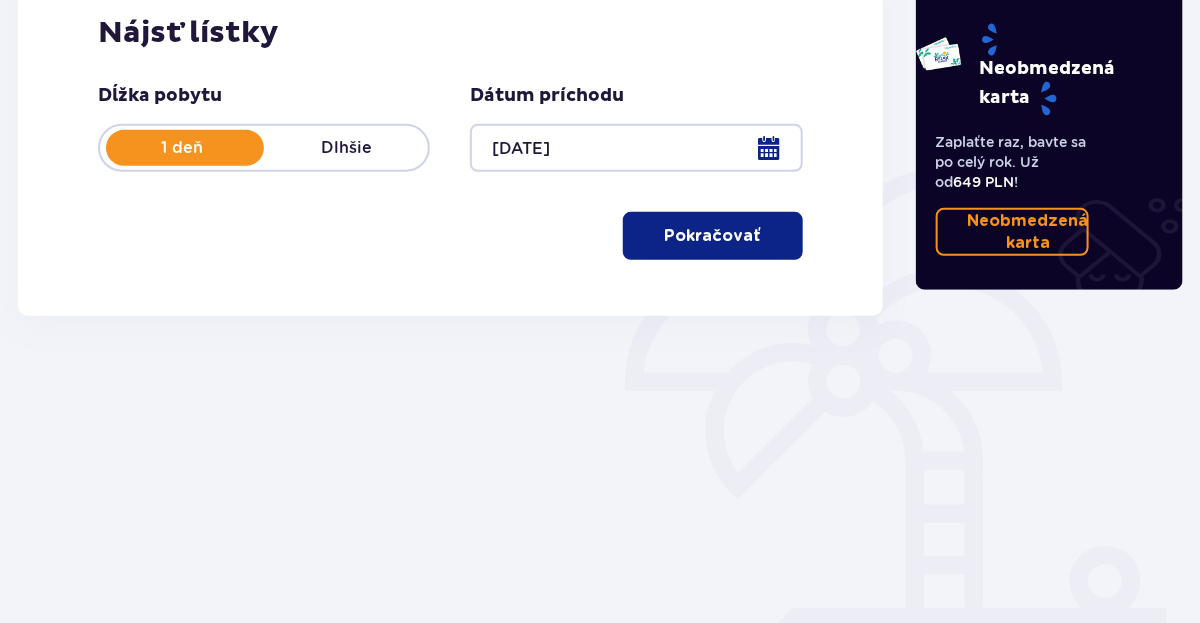 scroll, scrollTop: 348, scrollLeft: 0, axis: vertical 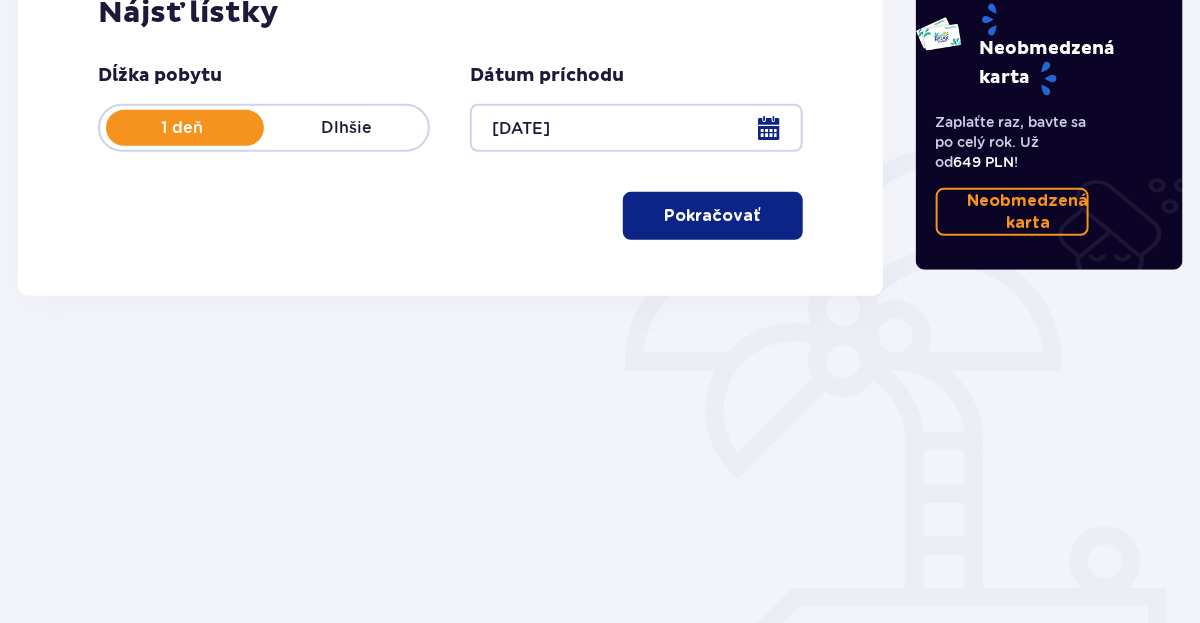 click on "Pokračovať" at bounding box center (713, 216) 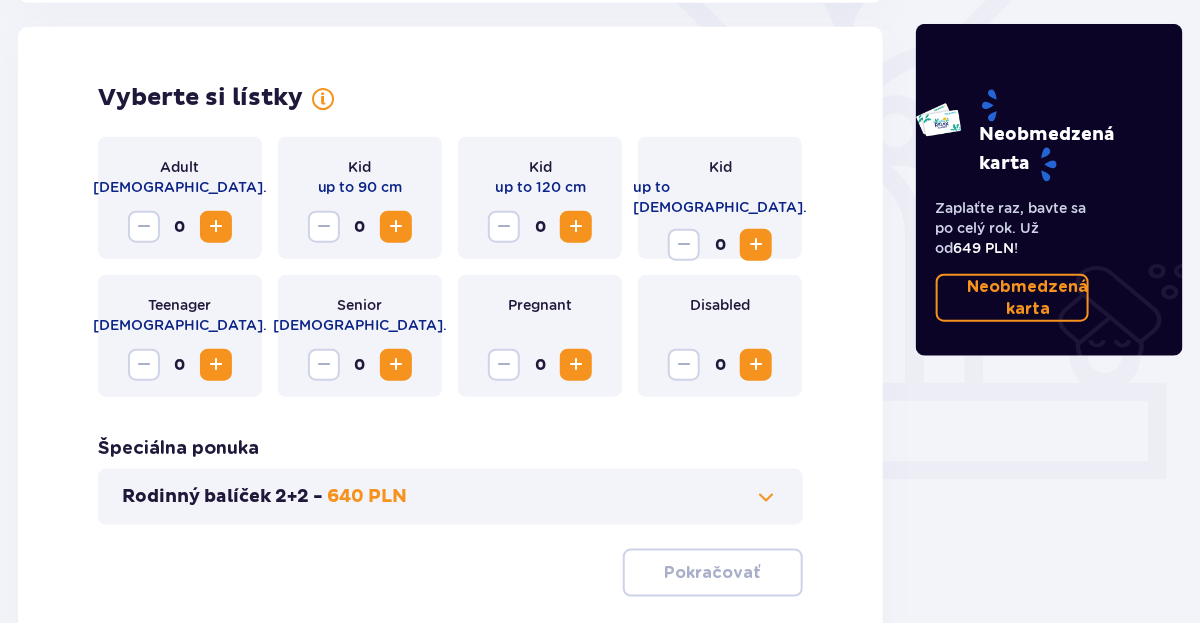 scroll, scrollTop: 556, scrollLeft: 0, axis: vertical 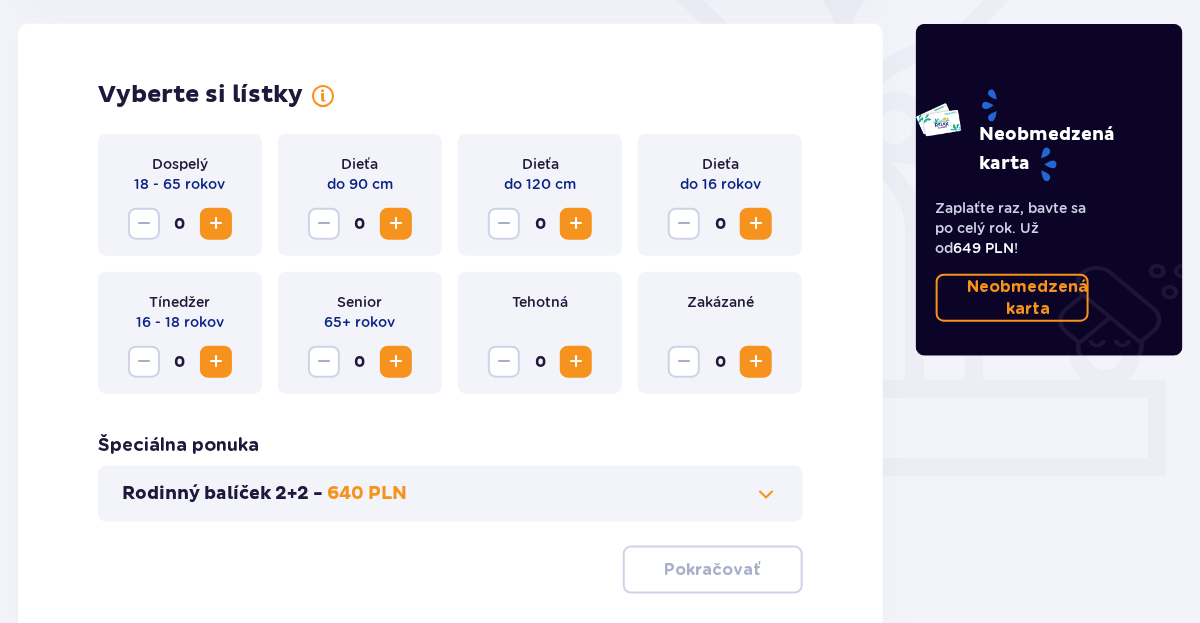 click at bounding box center [216, 224] 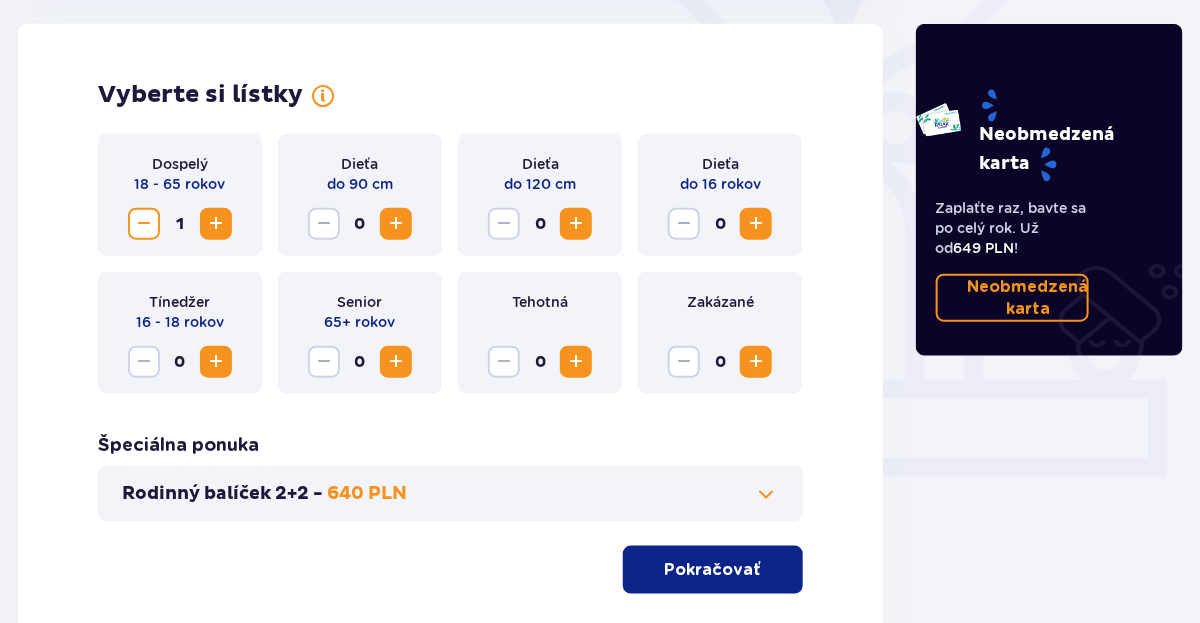 click at bounding box center [216, 224] 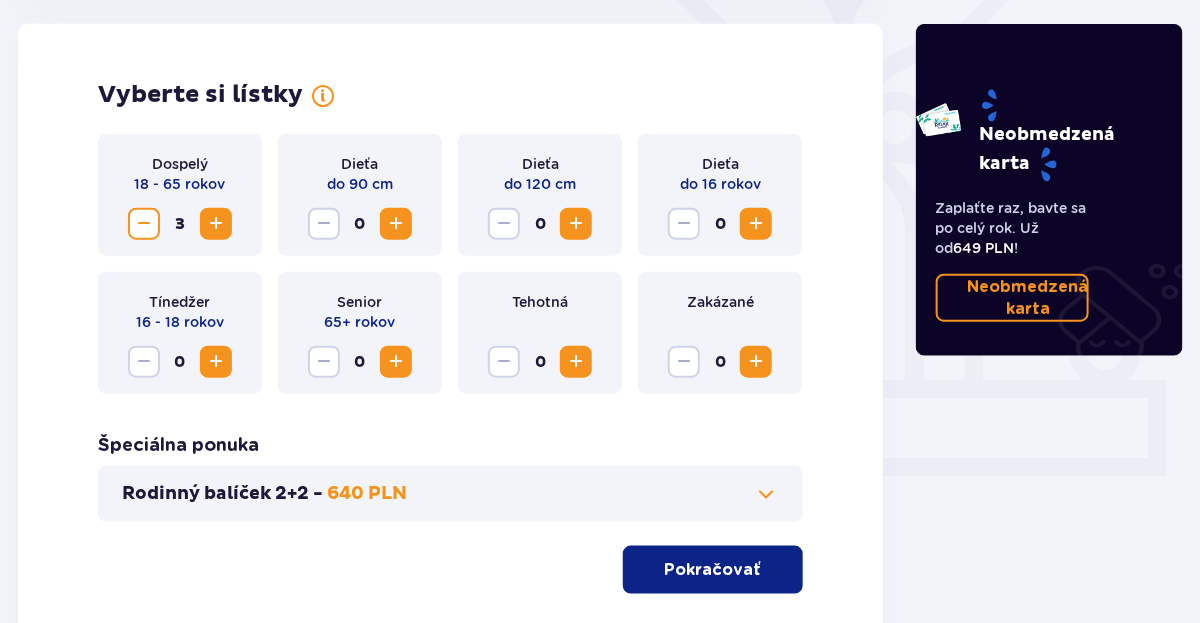 click on "Pokračovať" at bounding box center (712, 570) 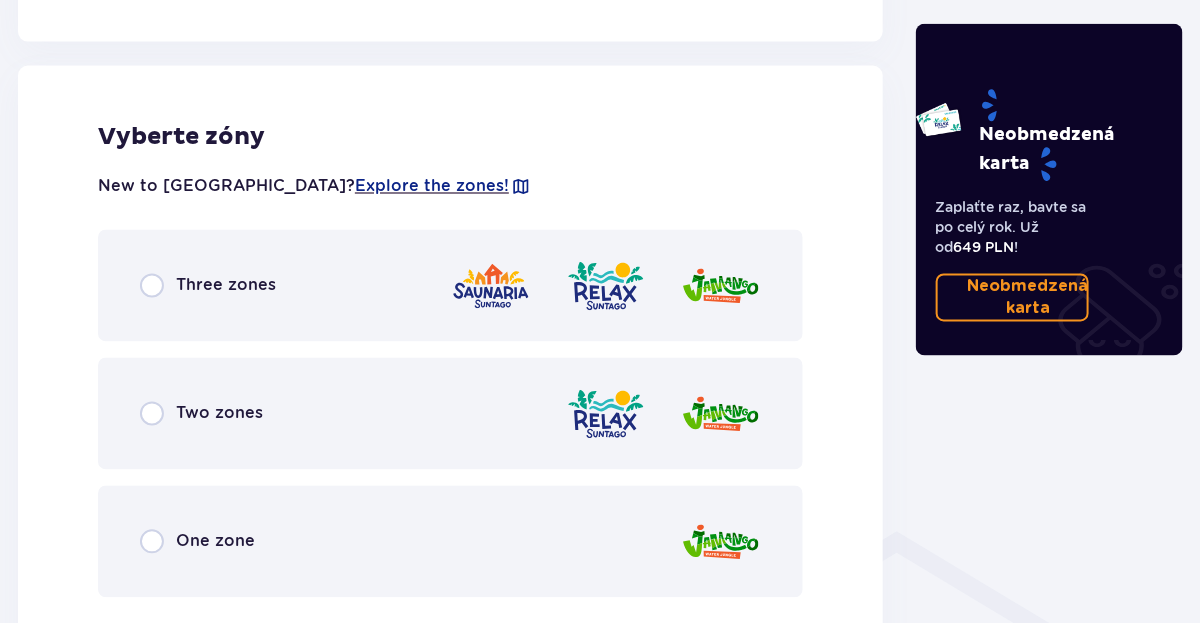 scroll, scrollTop: 1109, scrollLeft: 0, axis: vertical 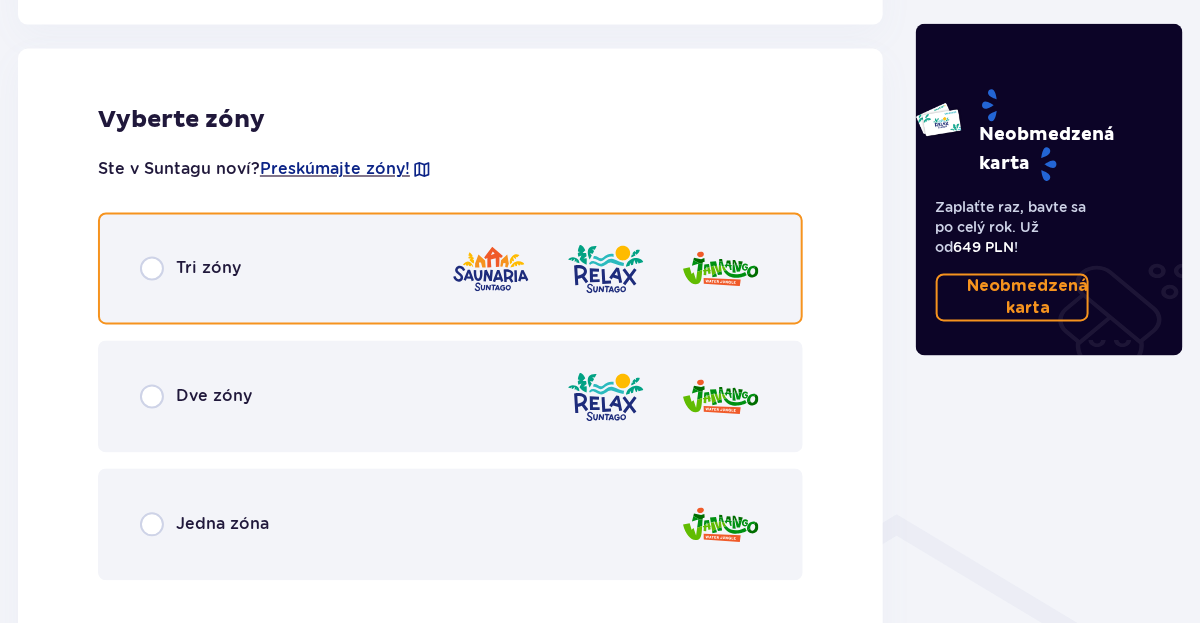 click at bounding box center (152, 269) 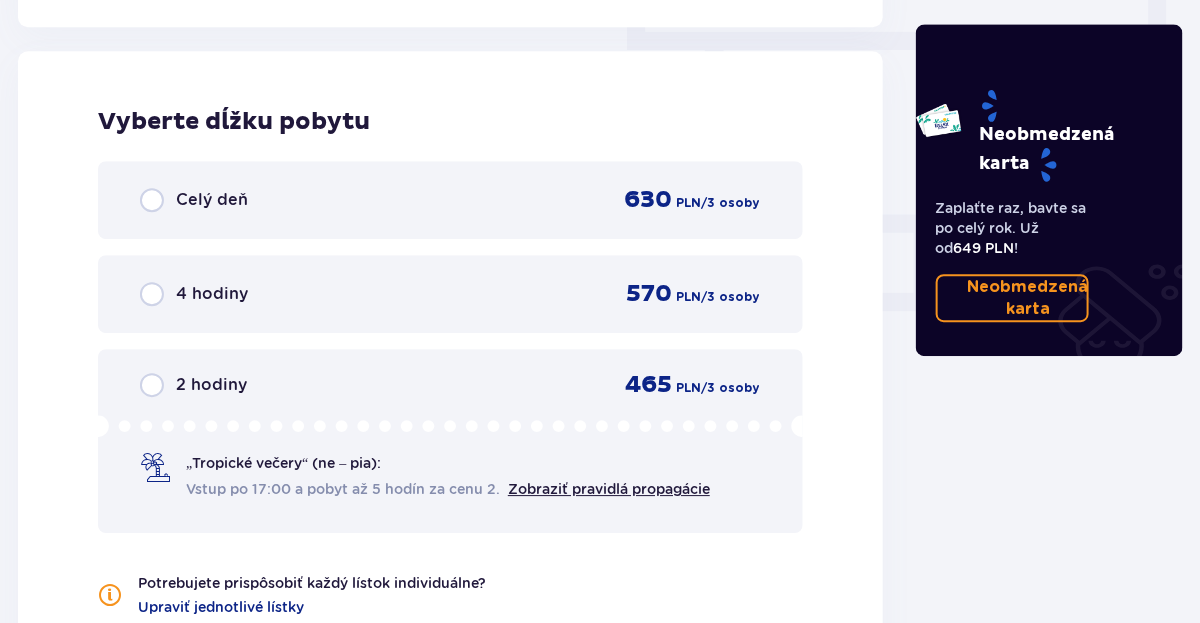 scroll, scrollTop: 1806, scrollLeft: 0, axis: vertical 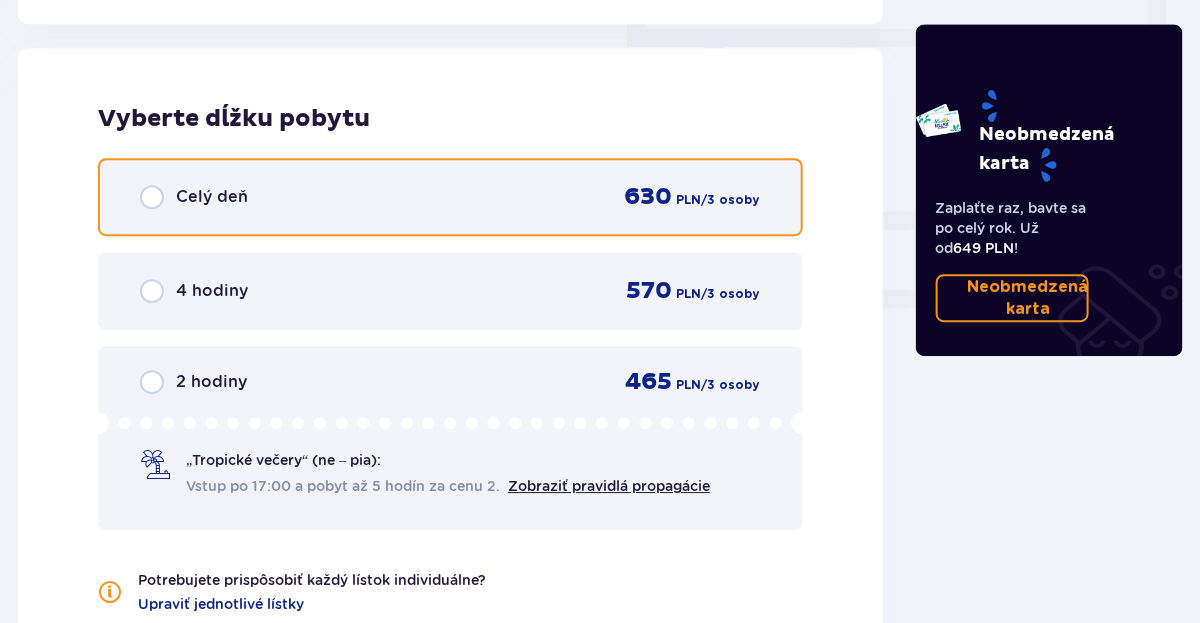 click at bounding box center [152, 197] 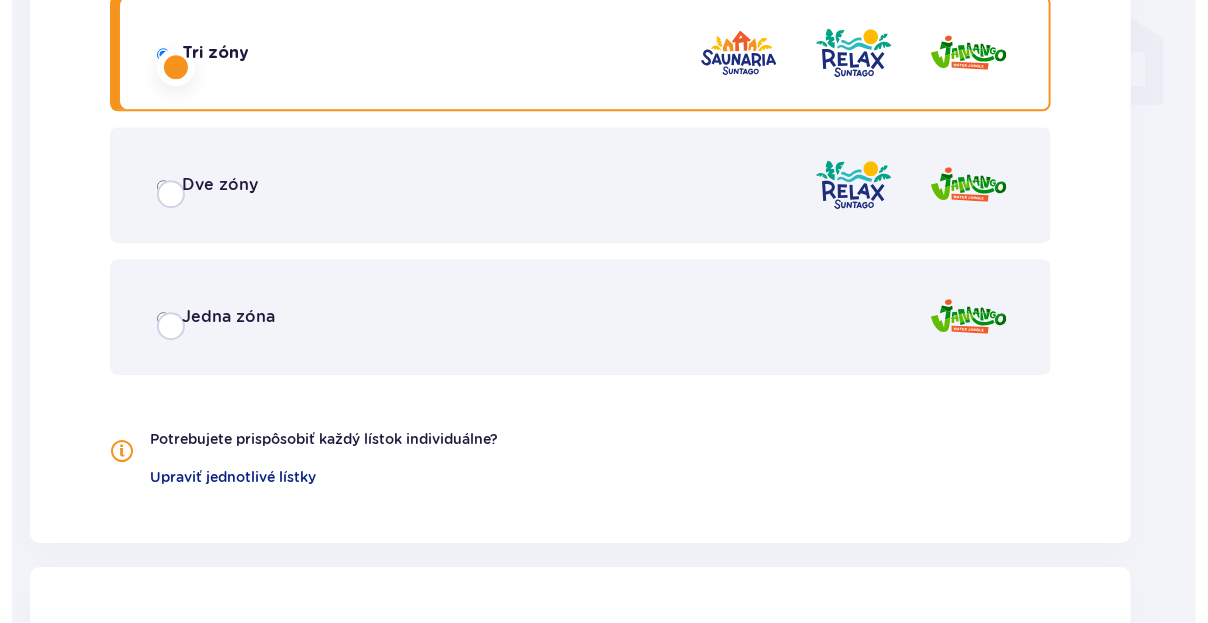 scroll, scrollTop: 0, scrollLeft: 0, axis: both 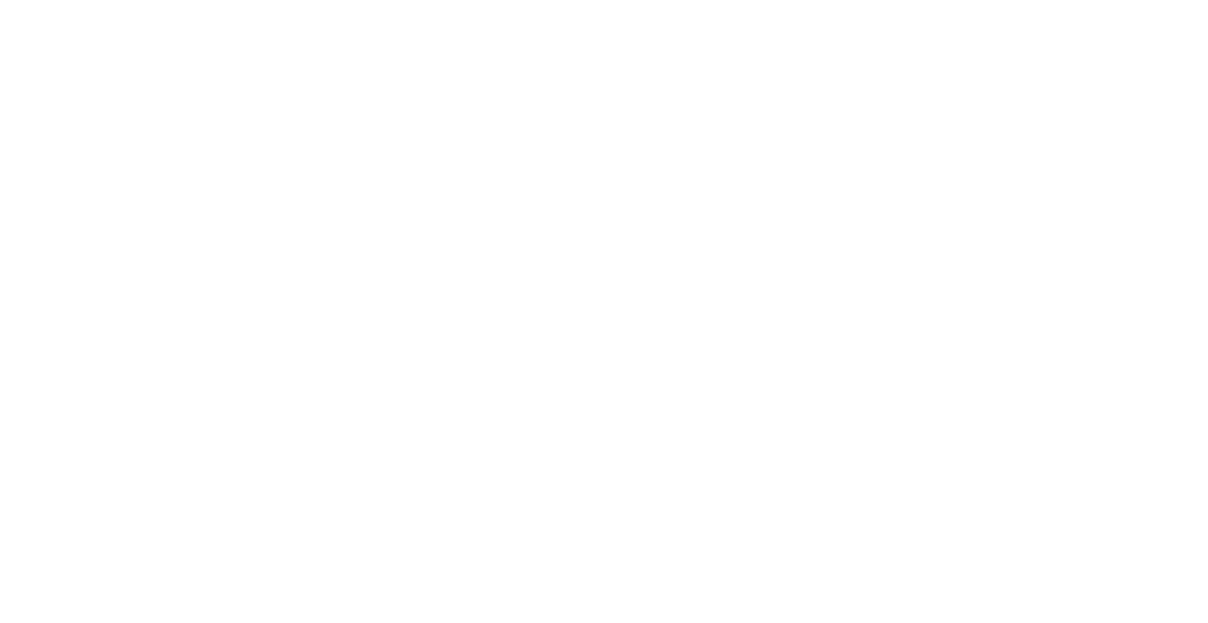 click on "Pôvodný text Ohodnoťte tento preklad Na základe vašej spätnej väzby budeme zlepšovať Prekladač Google" at bounding box center [604, 4] 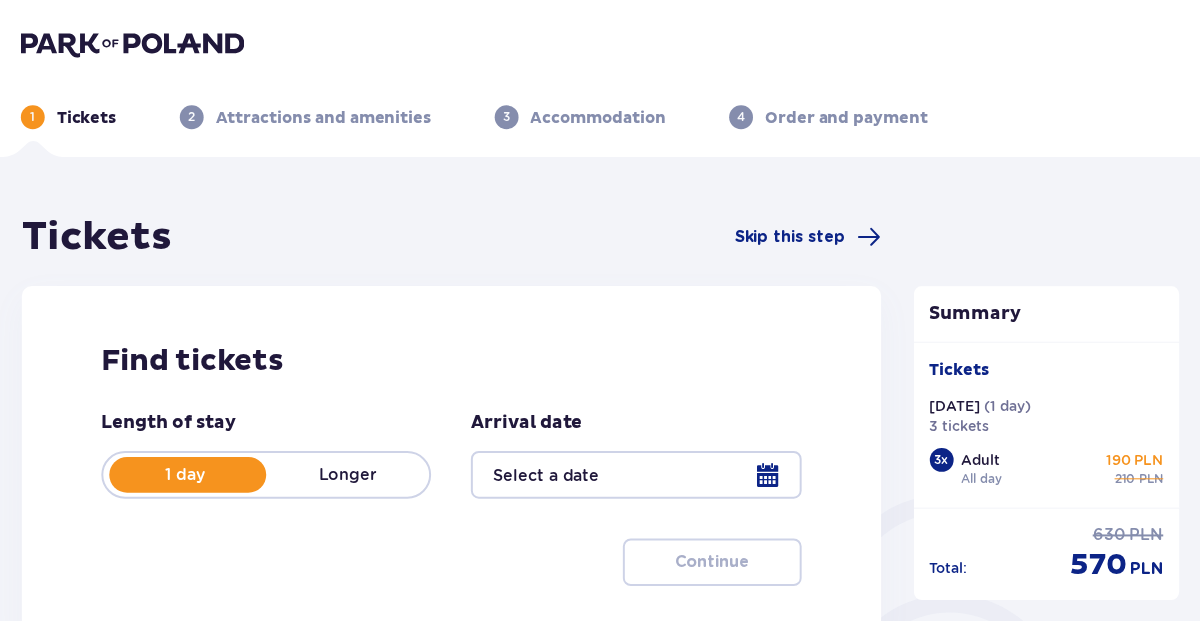 scroll, scrollTop: 0, scrollLeft: 0, axis: both 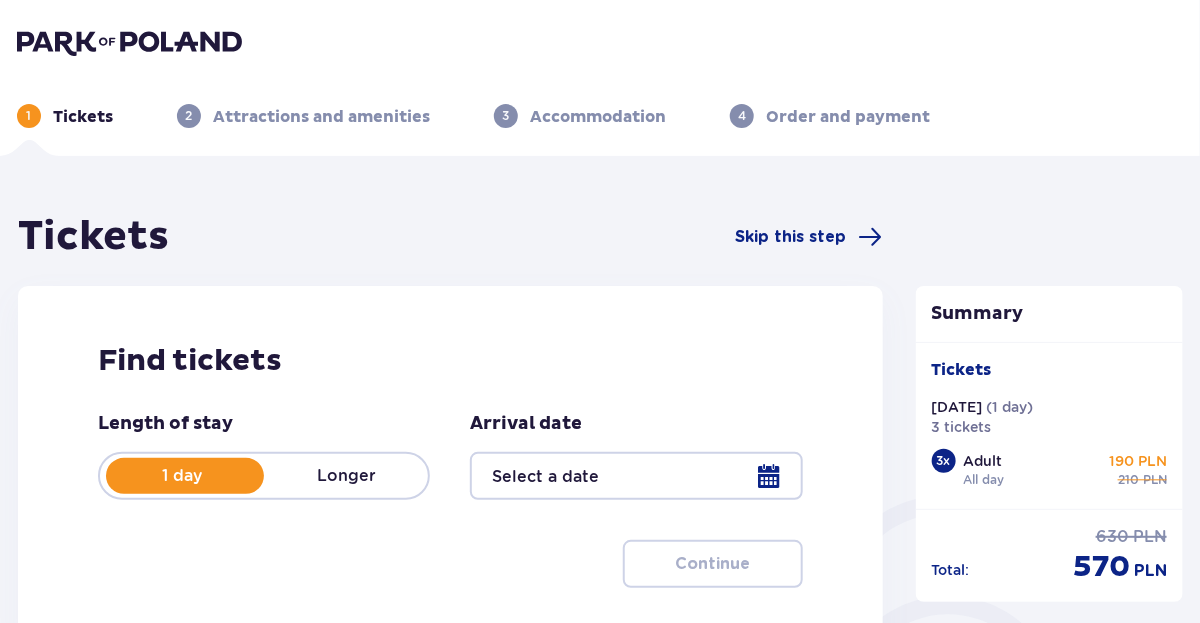 type on "[DATE]" 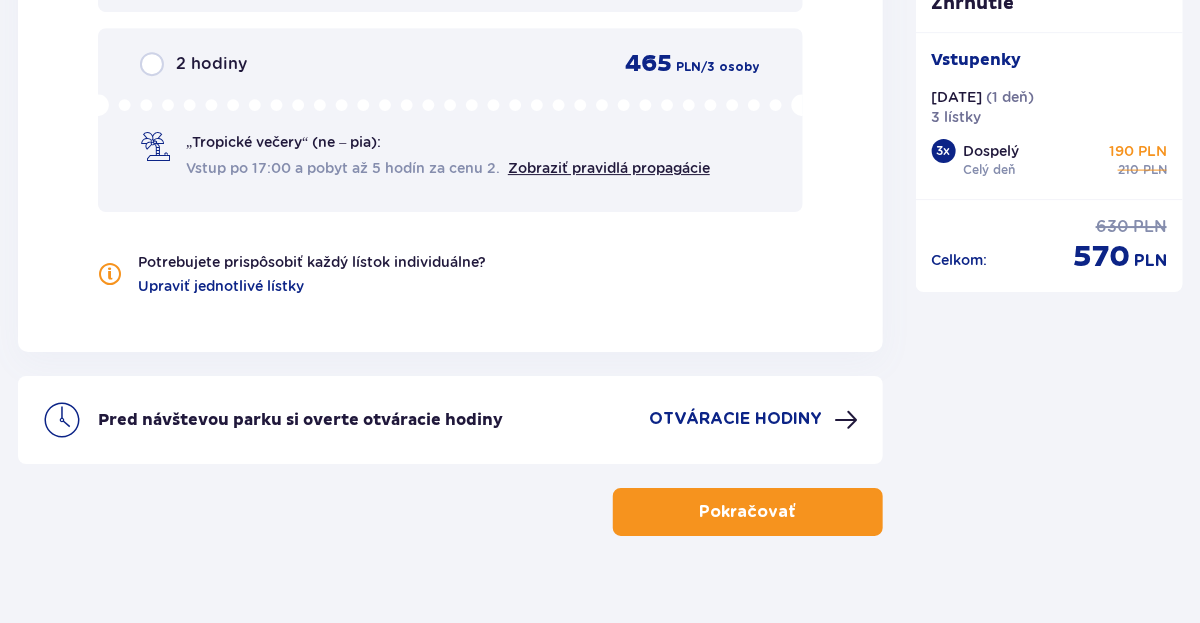 scroll, scrollTop: 2156, scrollLeft: 0, axis: vertical 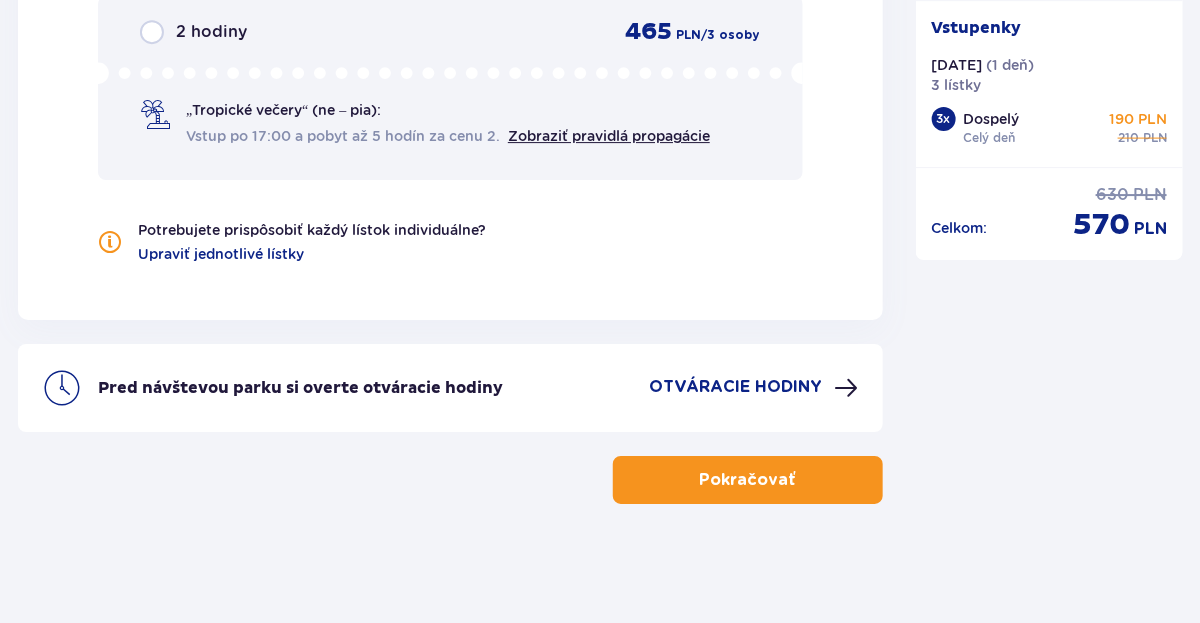 click on "Pokračovať" at bounding box center [748, 480] 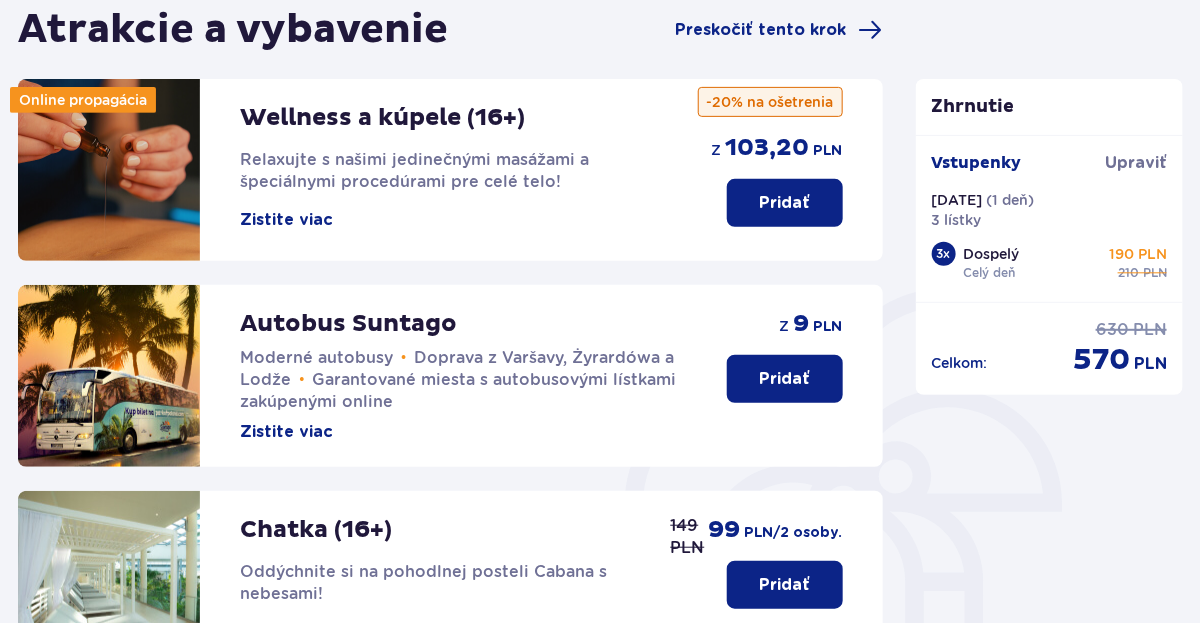 scroll, scrollTop: 198, scrollLeft: 0, axis: vertical 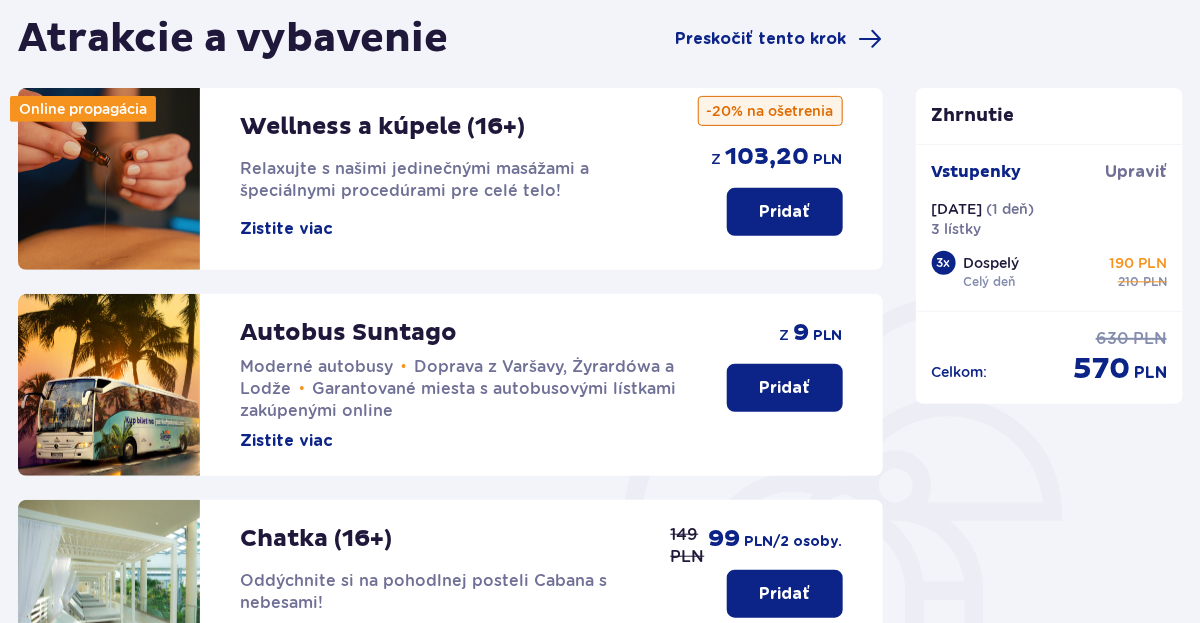 click on "Pridať" at bounding box center [784, 388] 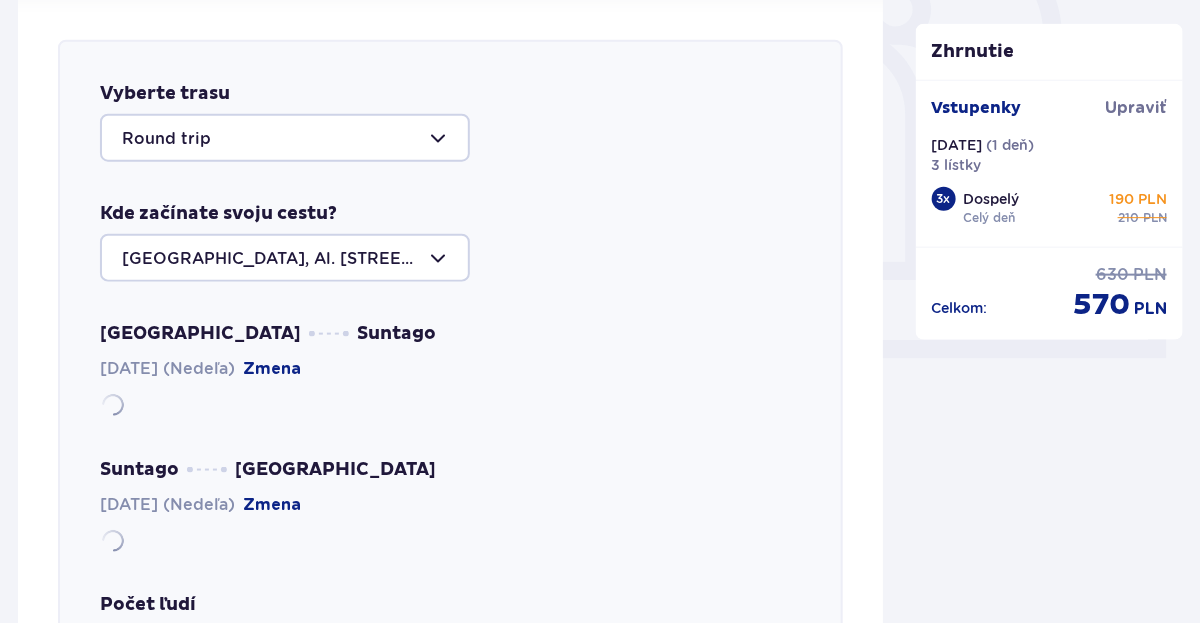 scroll, scrollTop: 690, scrollLeft: 0, axis: vertical 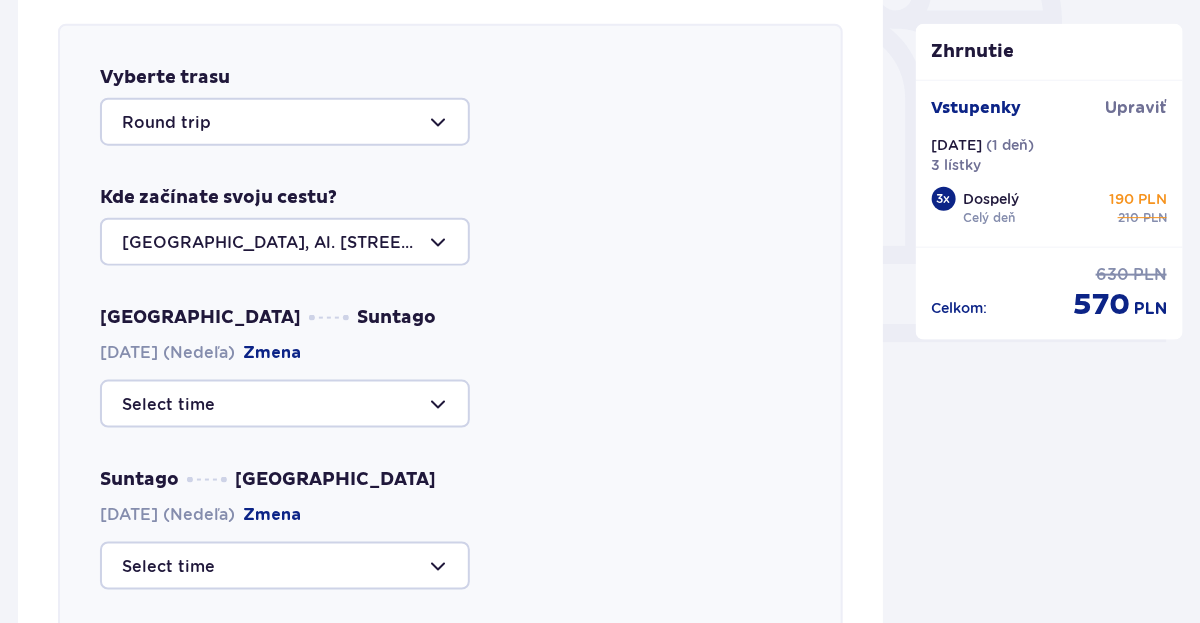 click at bounding box center [285, 404] 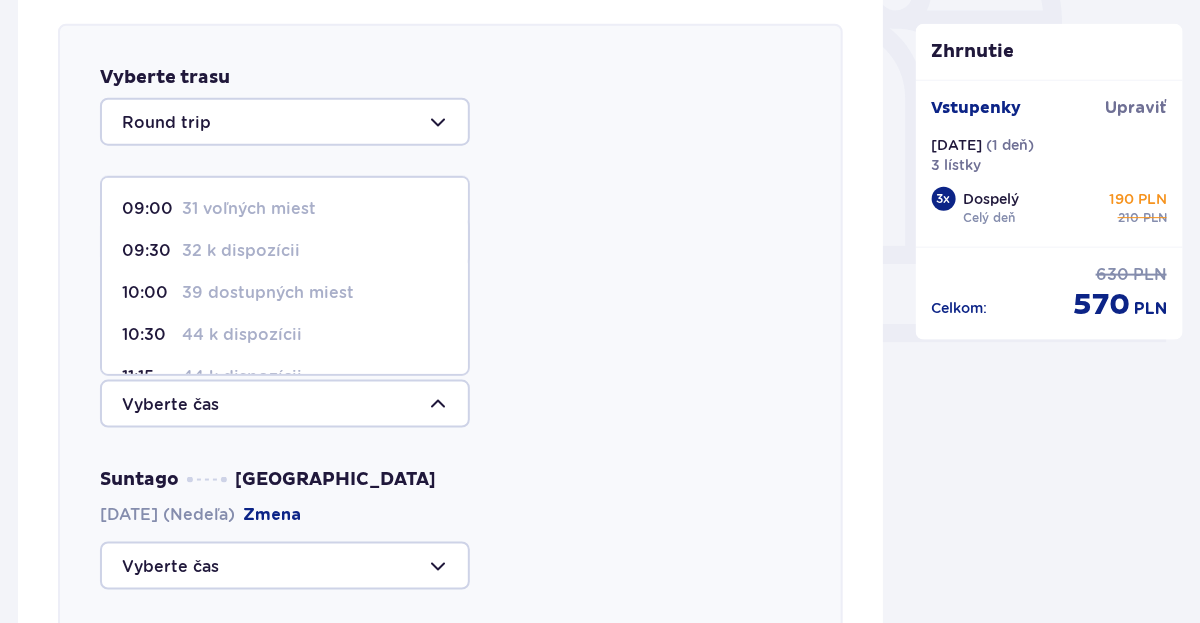 click on "39 dostupných miest" at bounding box center (268, 292) 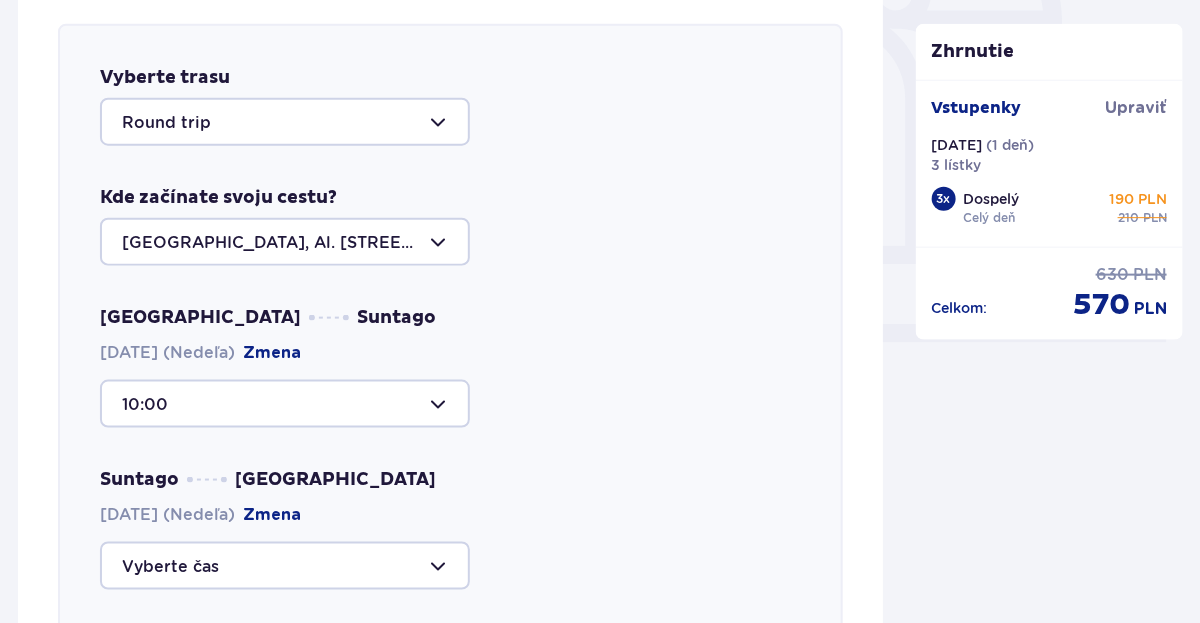 click at bounding box center (285, 566) 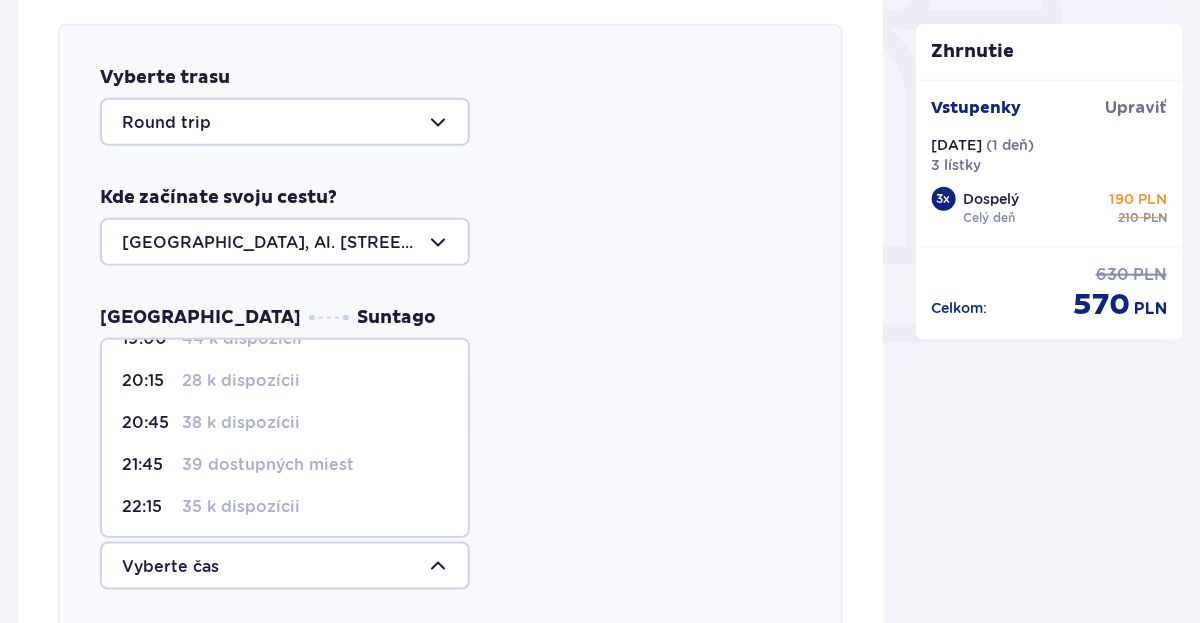 scroll, scrollTop: 243, scrollLeft: 0, axis: vertical 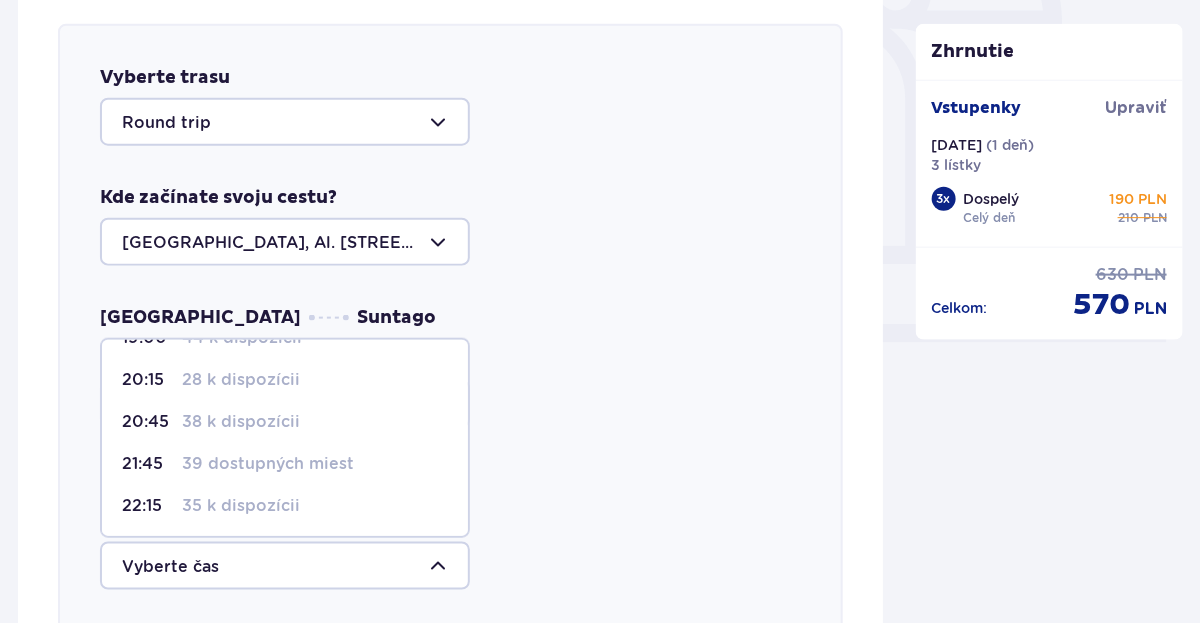 click on "21:45 39 dostupných miest" at bounding box center [285, 464] 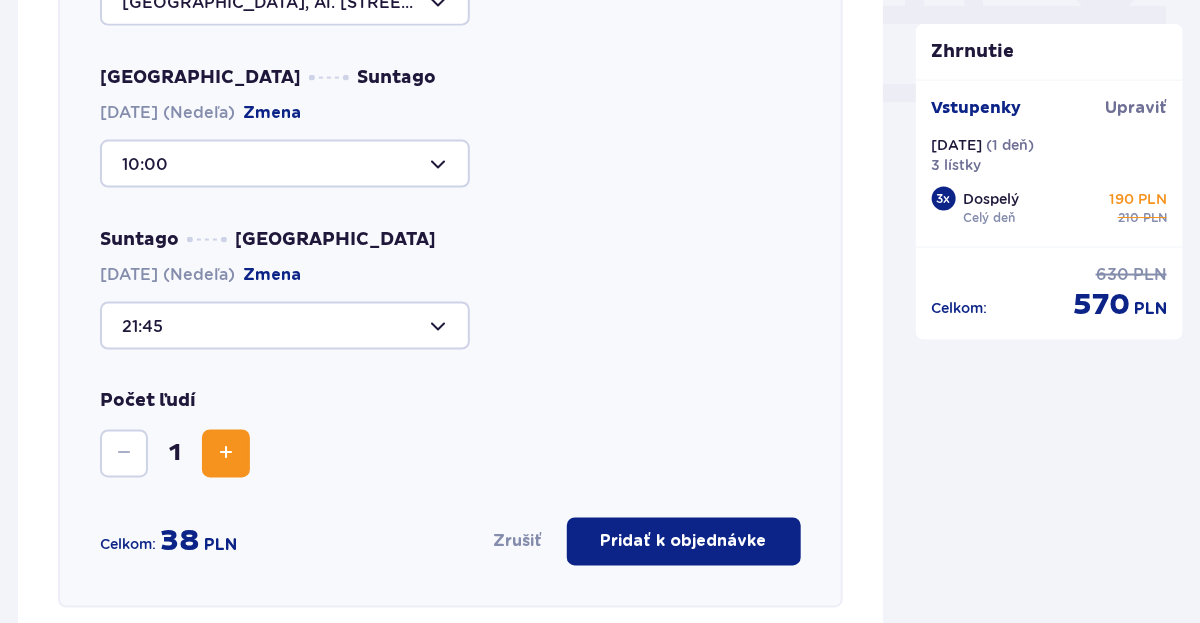 scroll, scrollTop: 967, scrollLeft: 0, axis: vertical 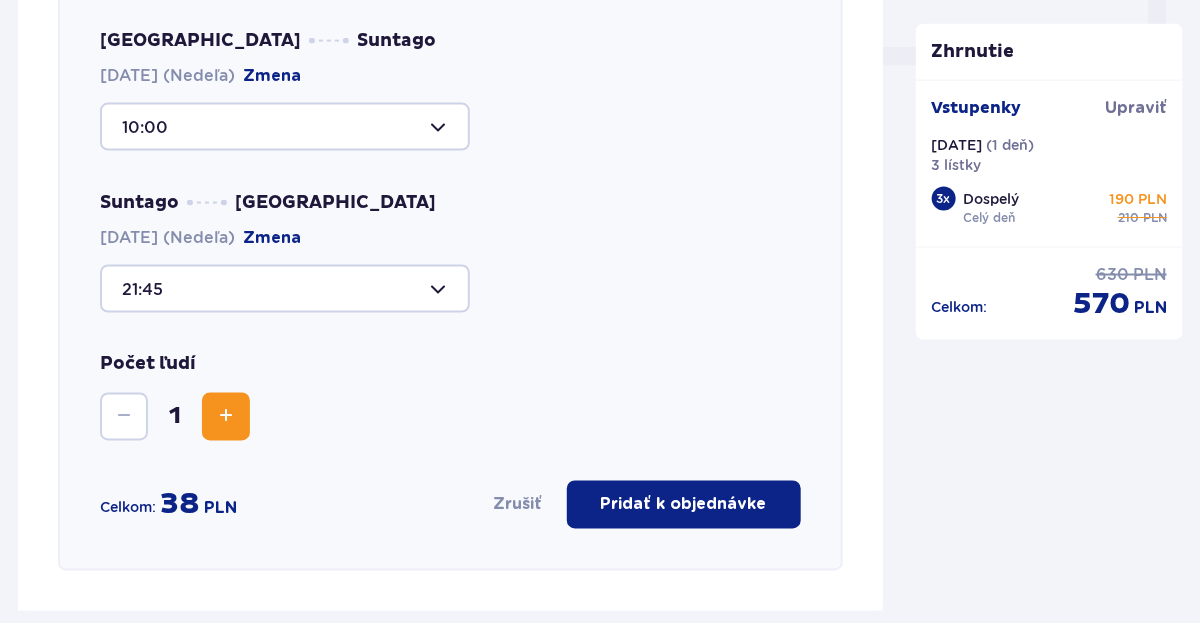 click at bounding box center [226, 417] 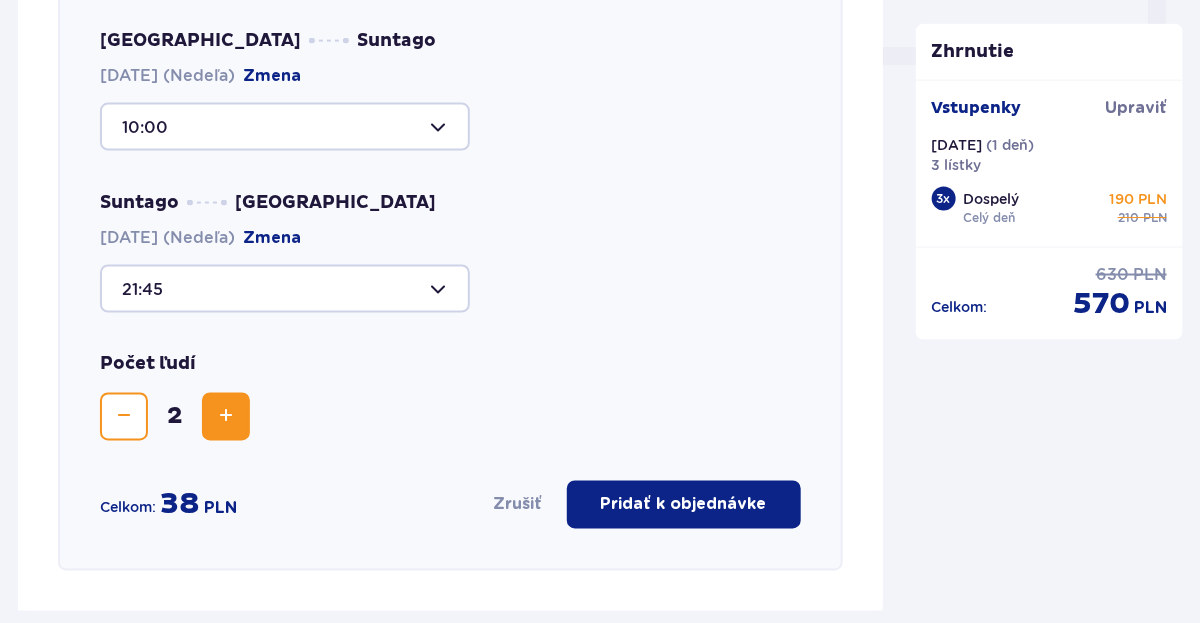 click at bounding box center [226, 417] 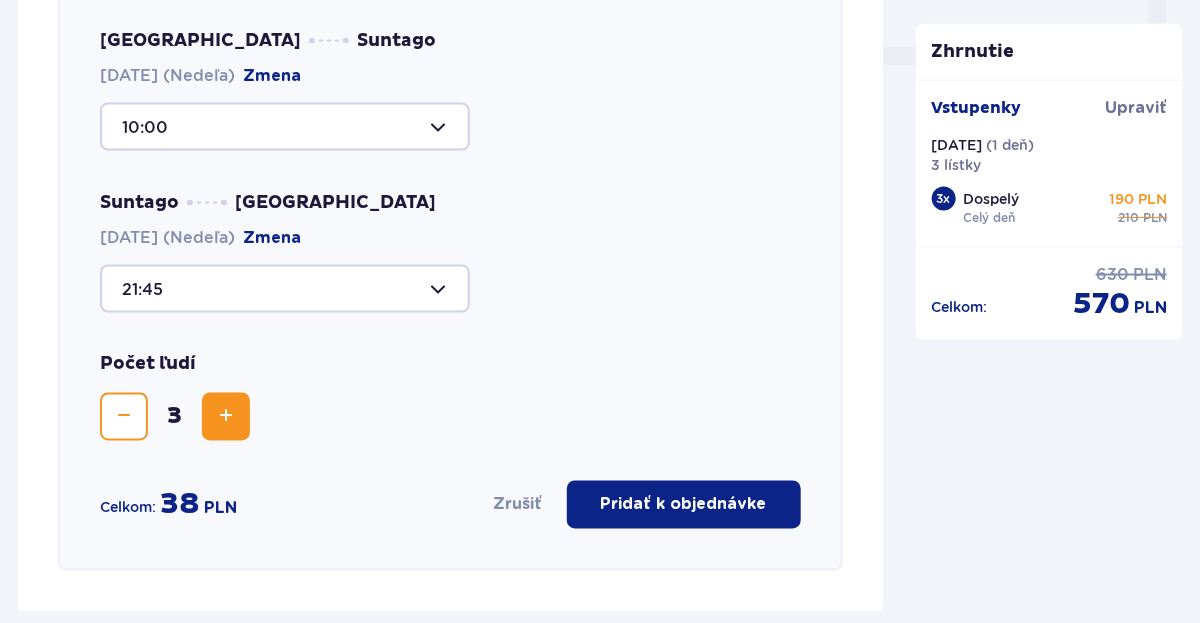 click at bounding box center [226, 417] 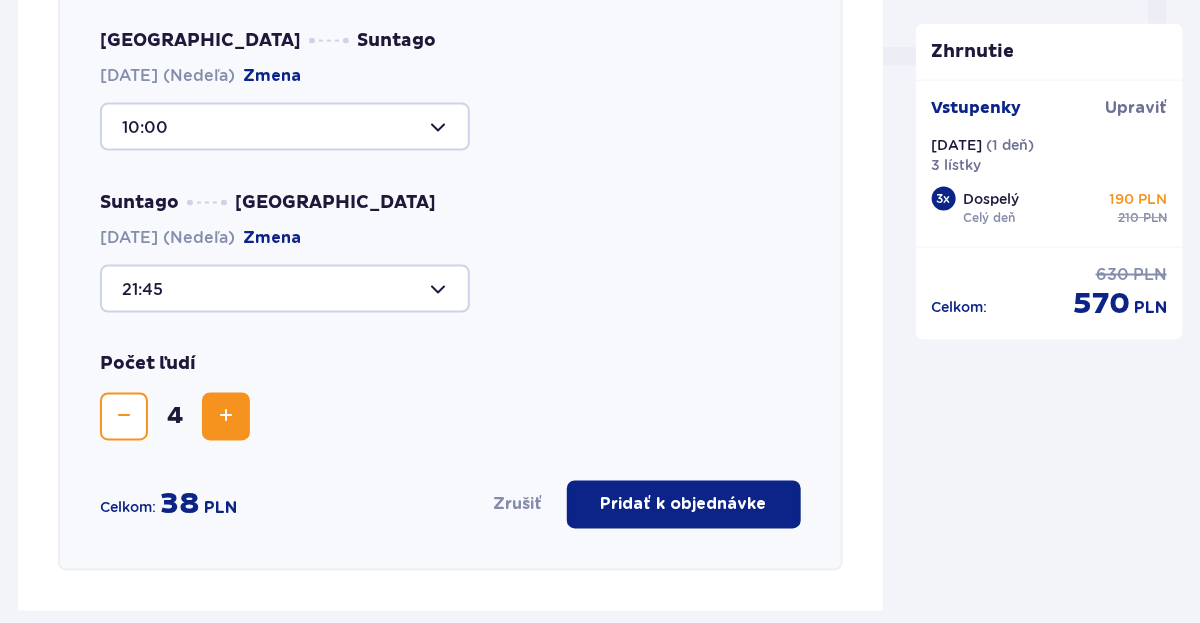 click at bounding box center (124, 417) 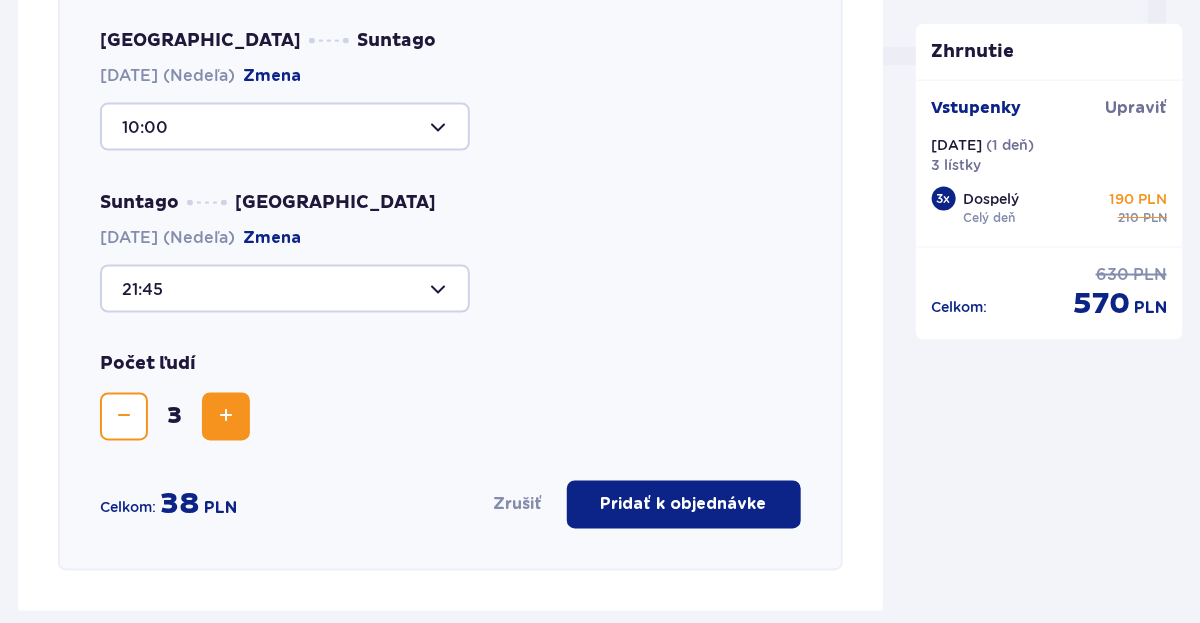 click on "Pridať k objednávke" at bounding box center [684, 505] 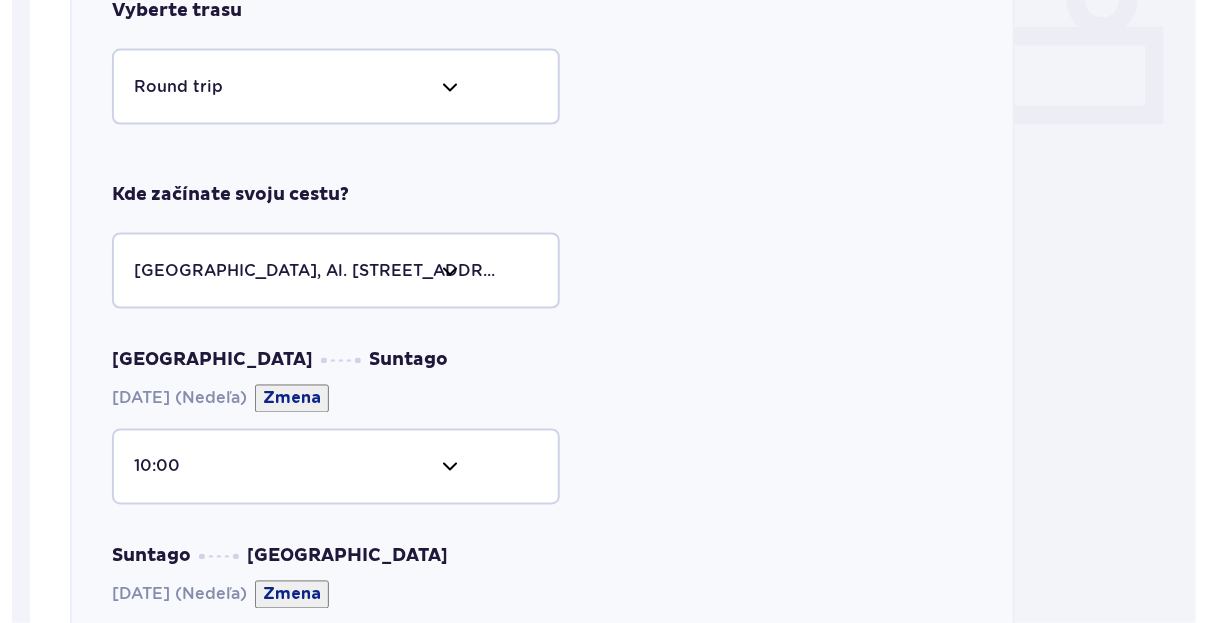 scroll, scrollTop: 0, scrollLeft: 0, axis: both 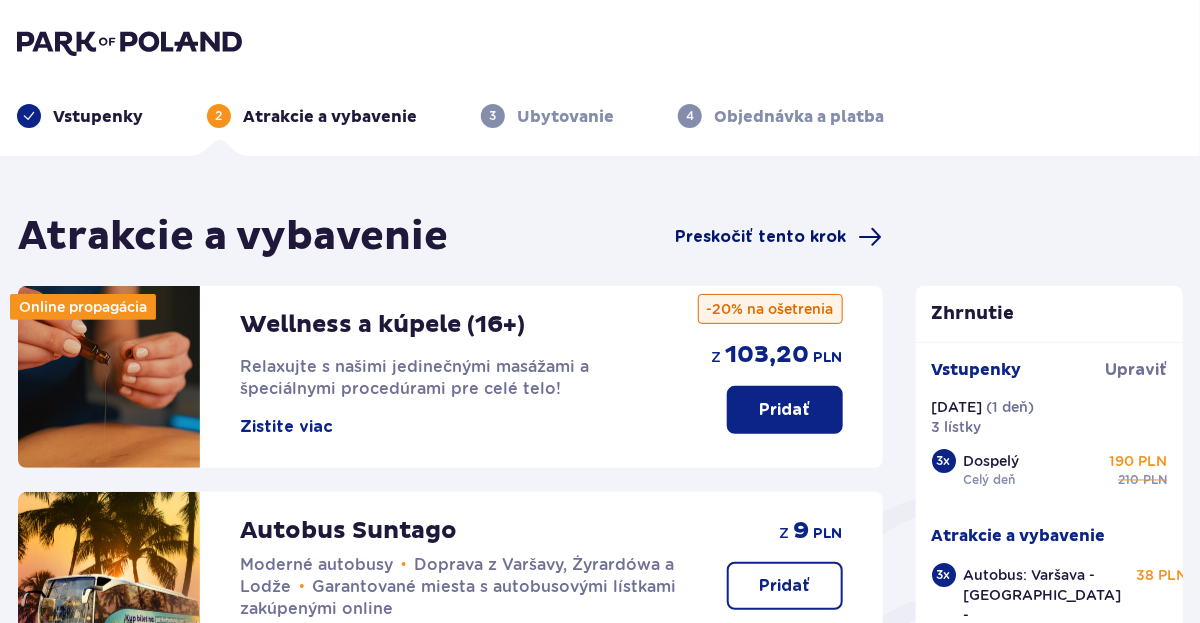 click on "Preskočiť tento krok" at bounding box center (761, 237) 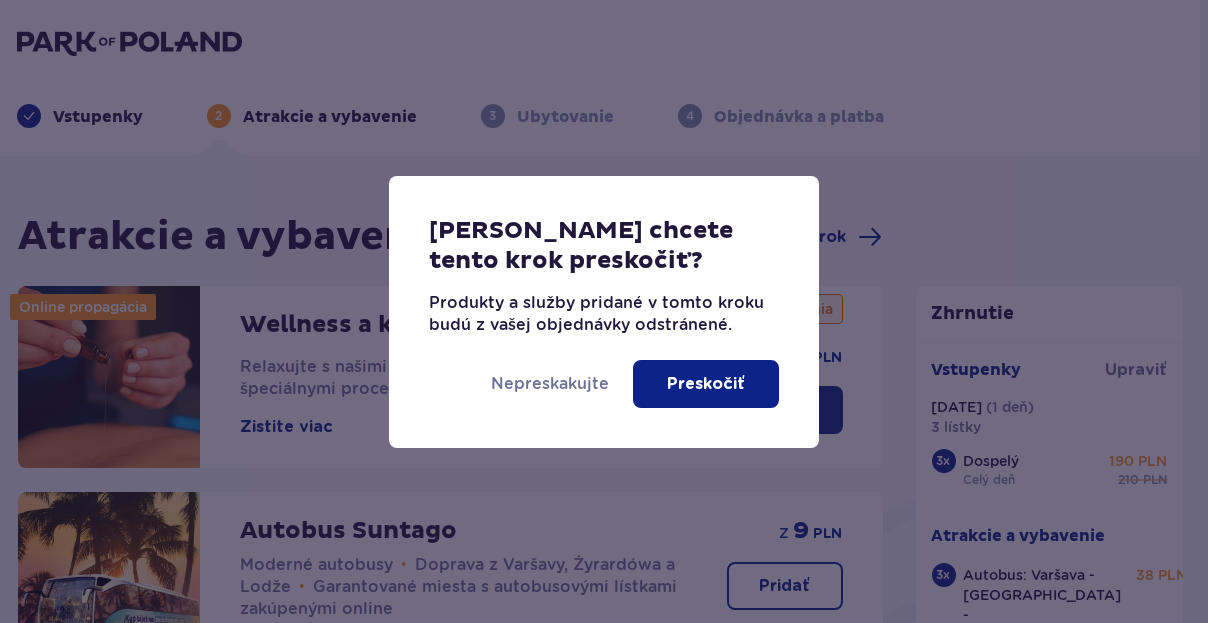 click on "Preskočiť" at bounding box center [706, 384] 